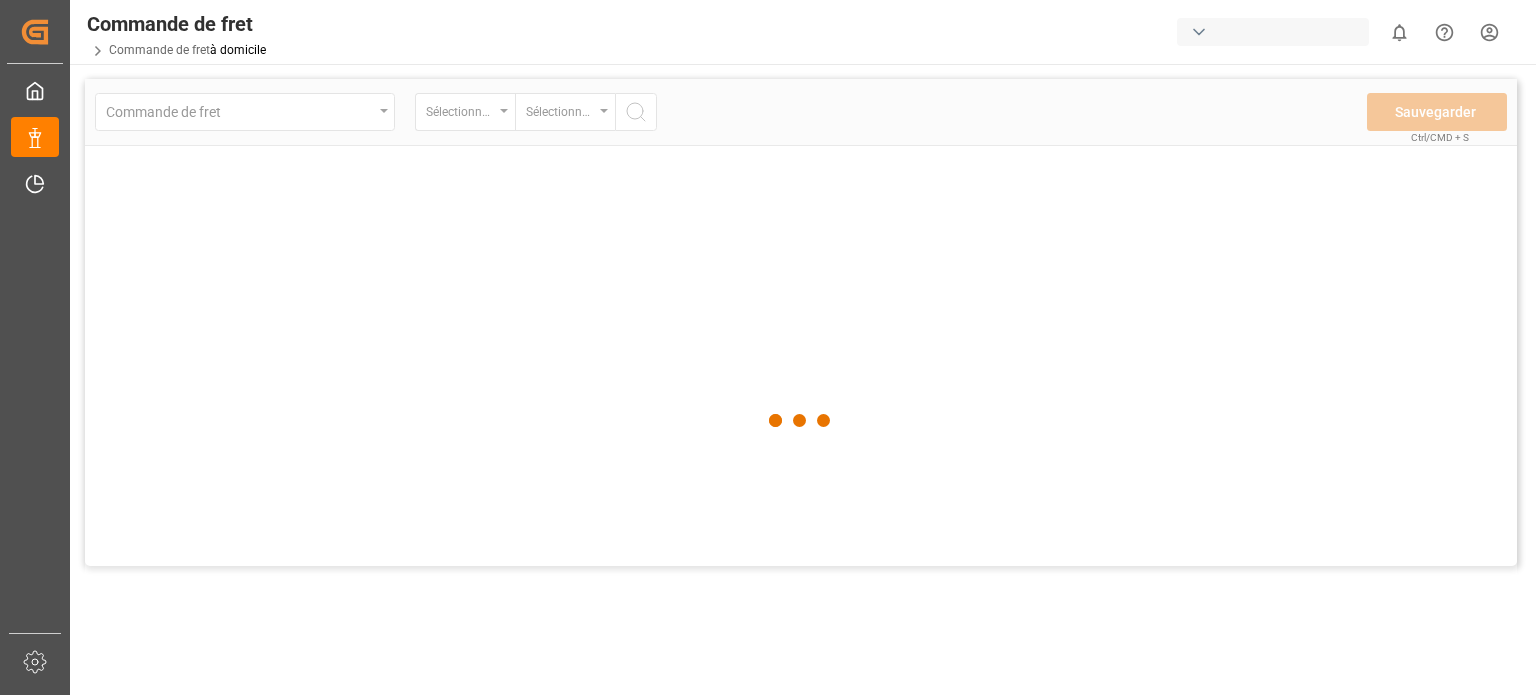 scroll, scrollTop: 0, scrollLeft: 0, axis: both 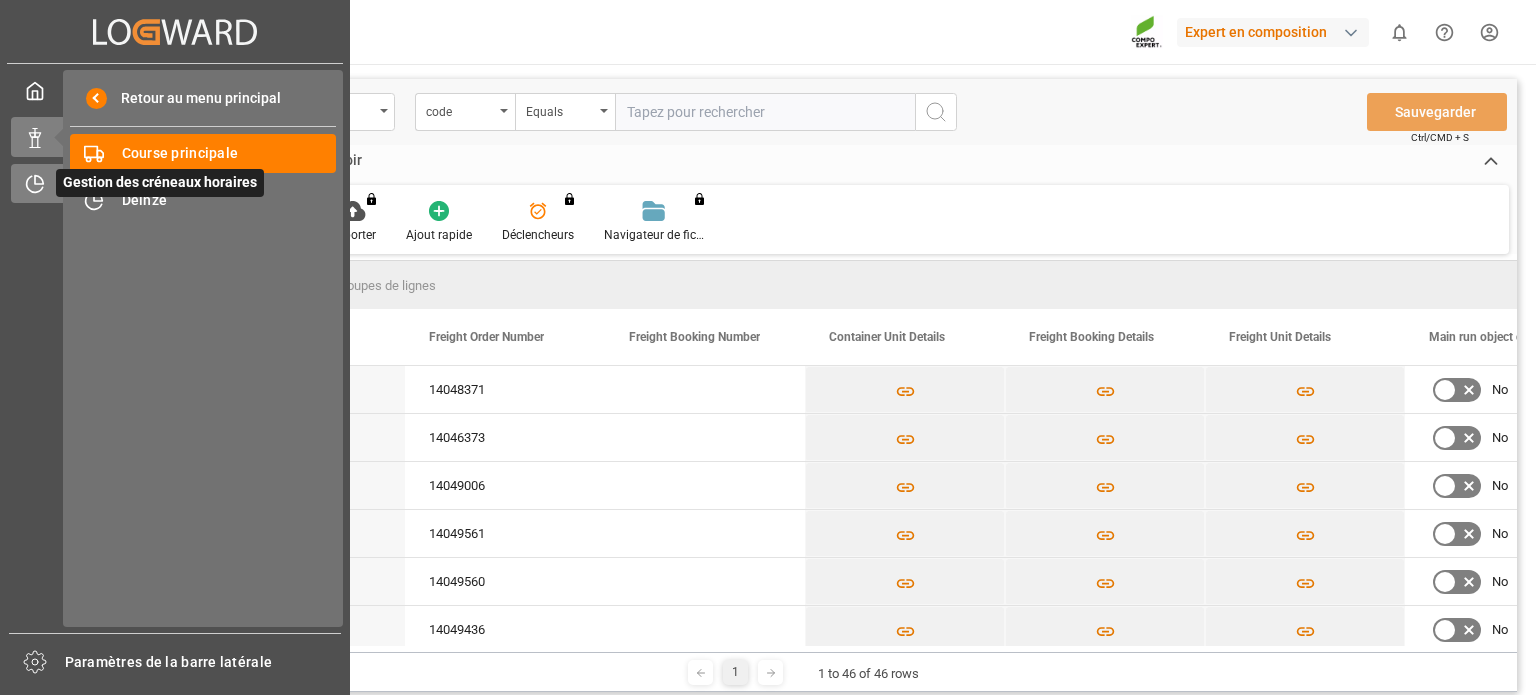 click 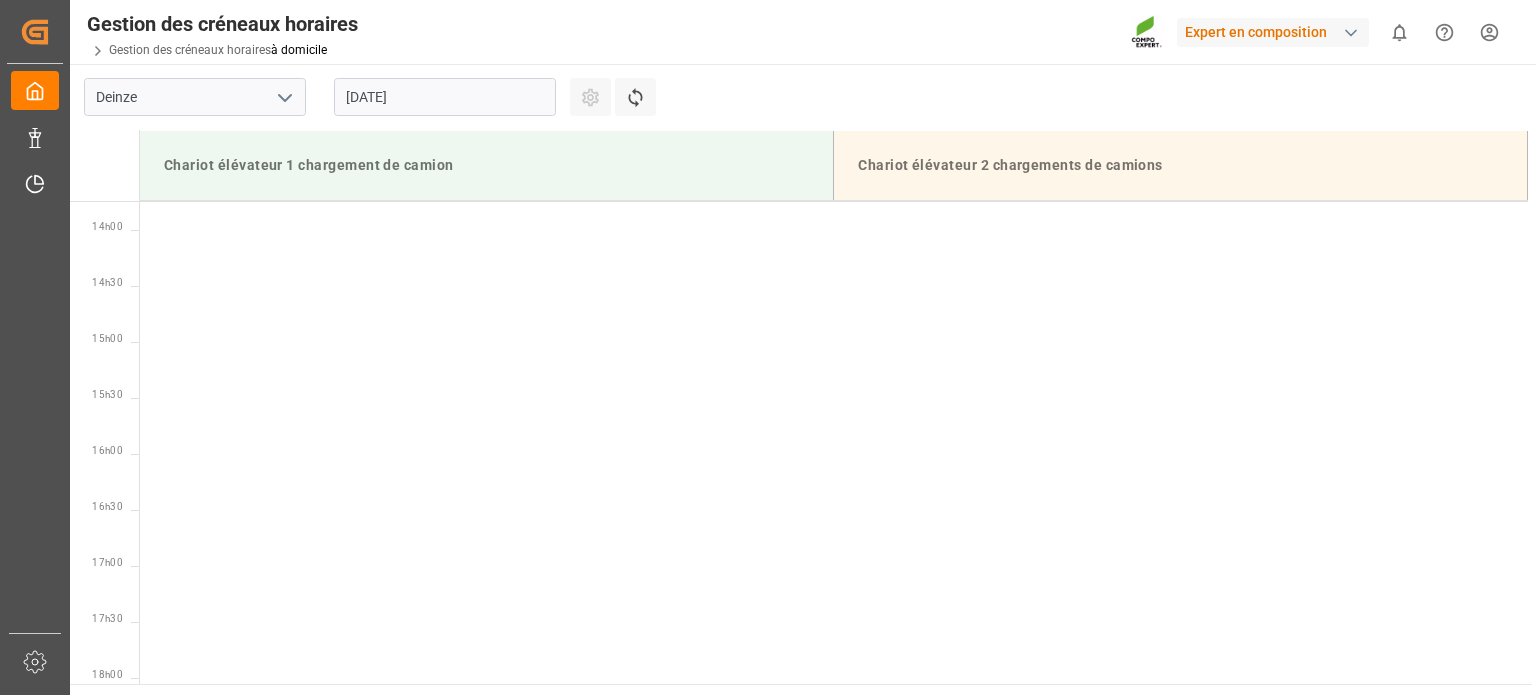 scroll, scrollTop: 1555, scrollLeft: 0, axis: vertical 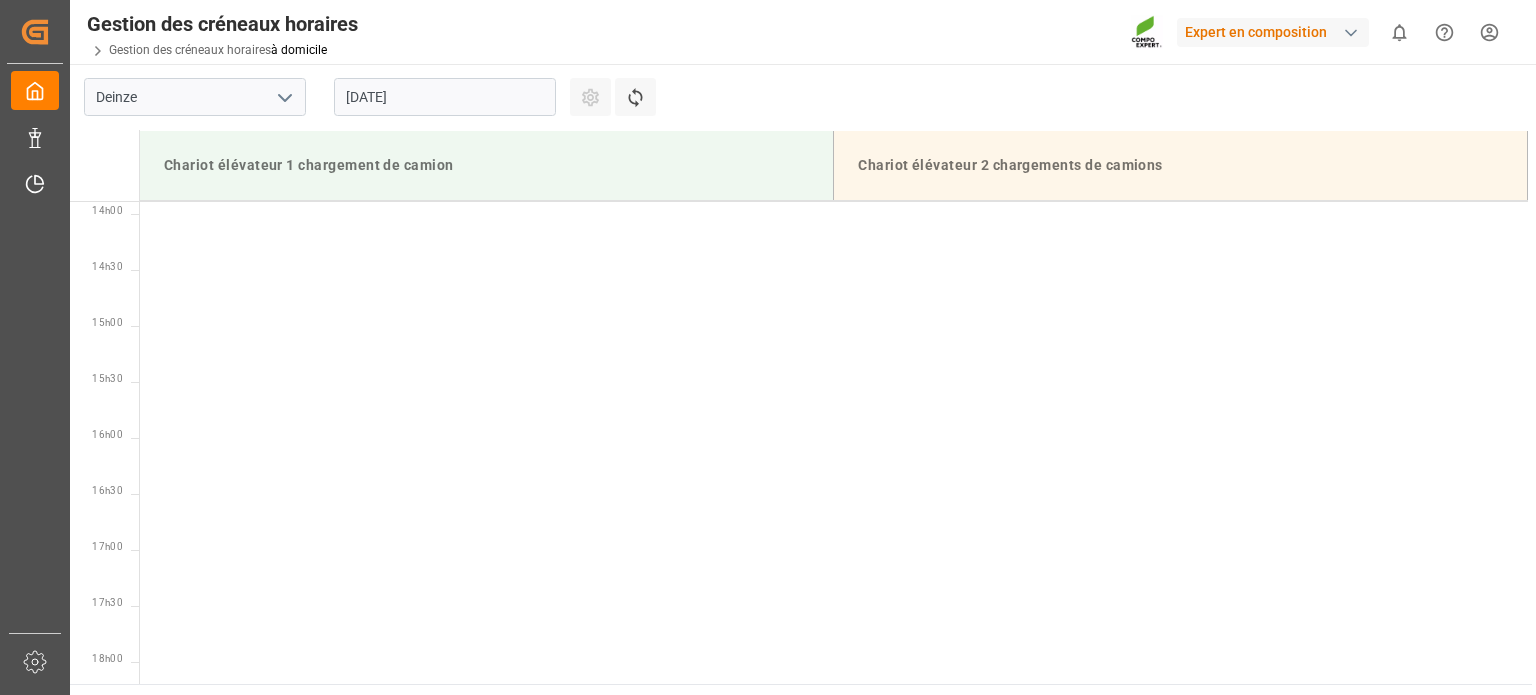 click on "[DATE]" at bounding box center [445, 97] 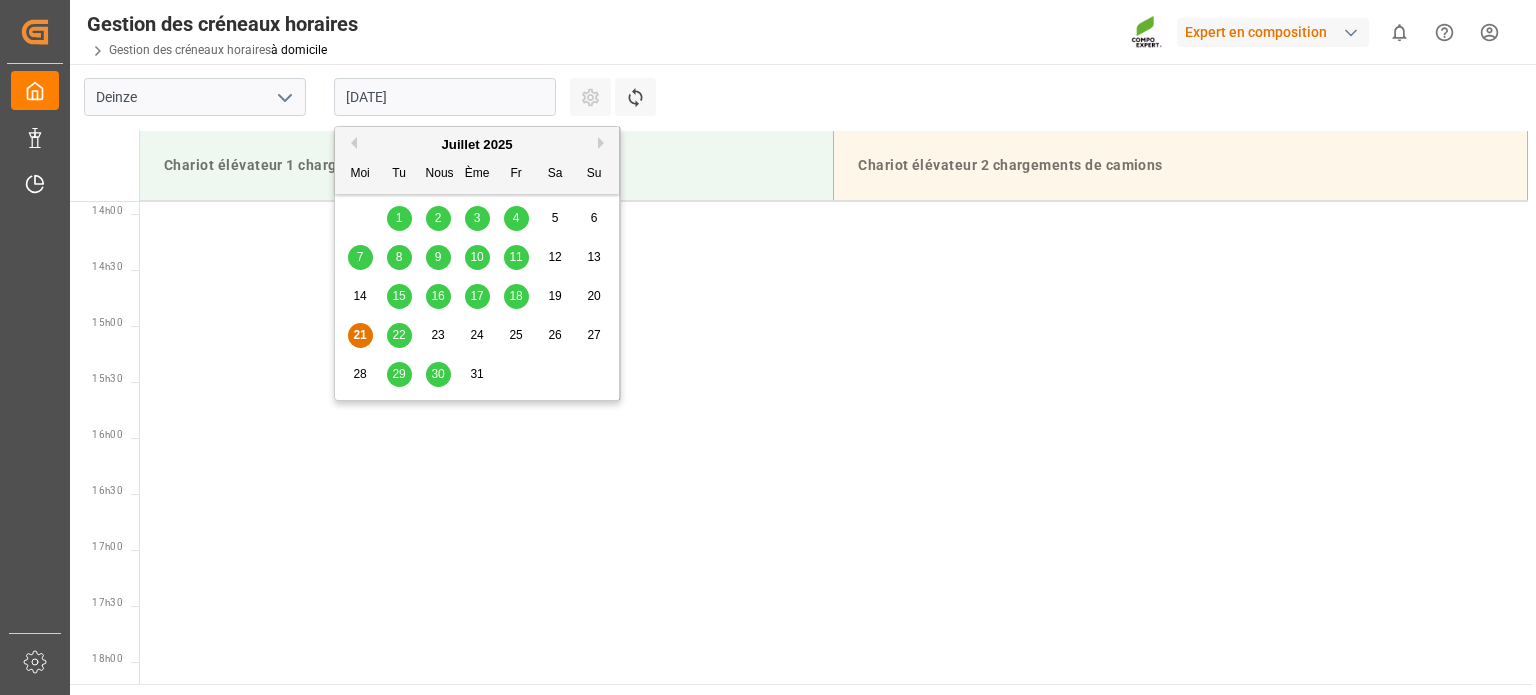 click on "22" at bounding box center [399, 336] 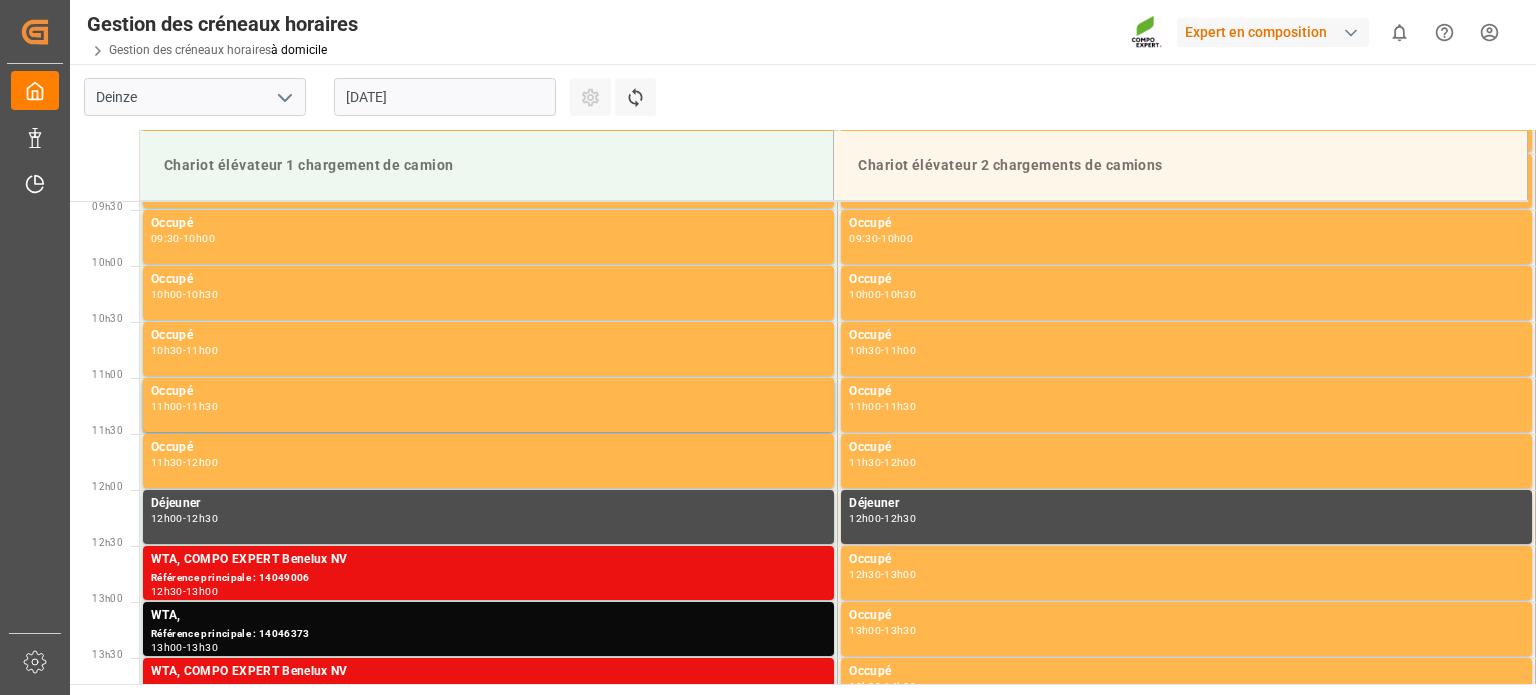 scroll, scrollTop: 655, scrollLeft: 0, axis: vertical 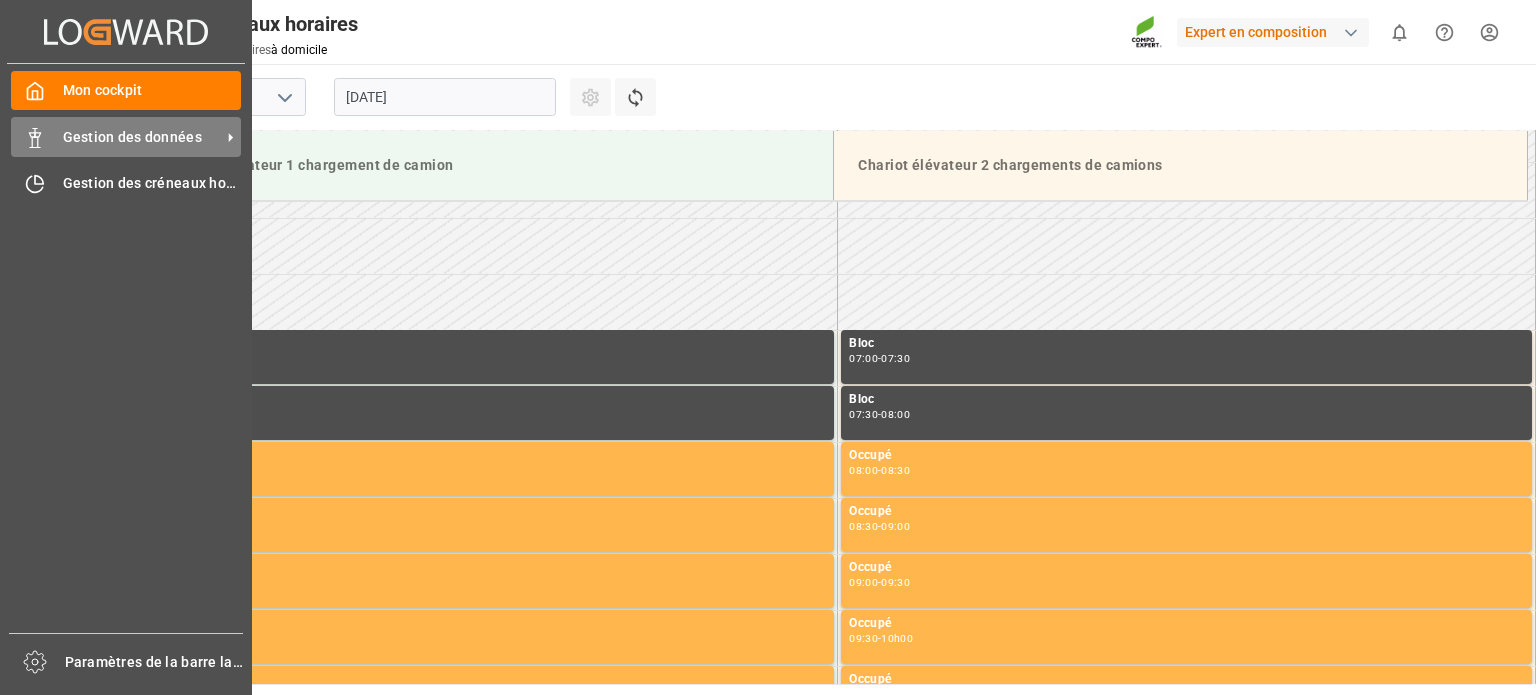 drag, startPoint x: 95, startPoint y: 143, endPoint x: 107, endPoint y: 144, distance: 12.0415945 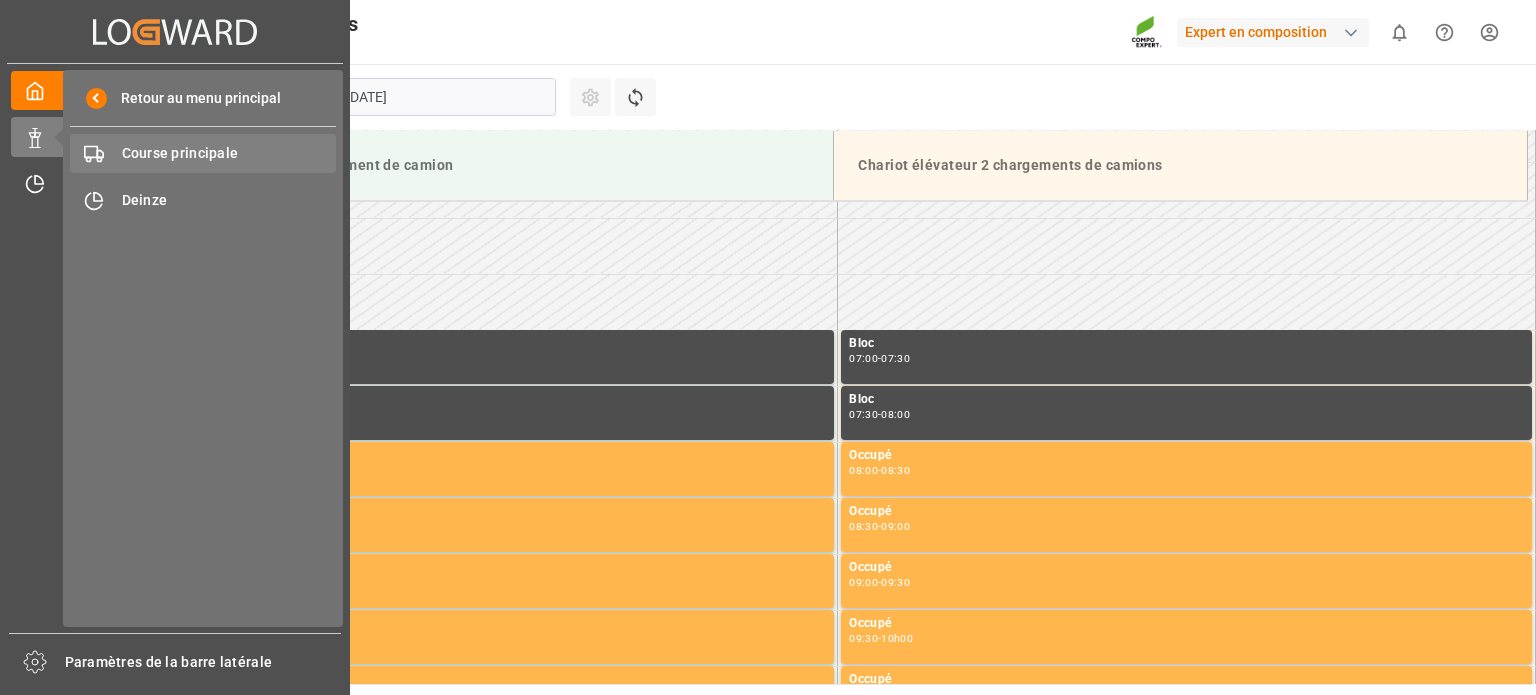click on "Course principale" at bounding box center [180, 153] 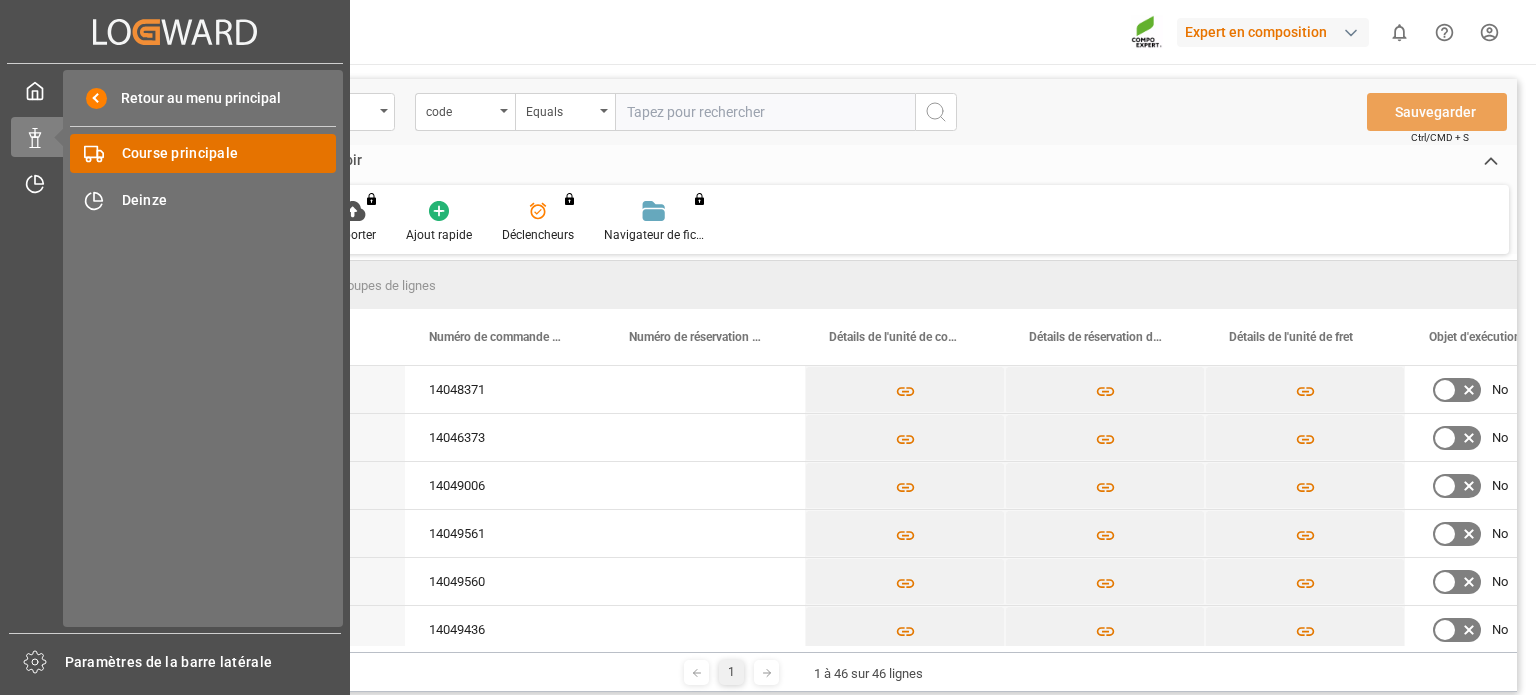 click on "Course principale" at bounding box center [180, 153] 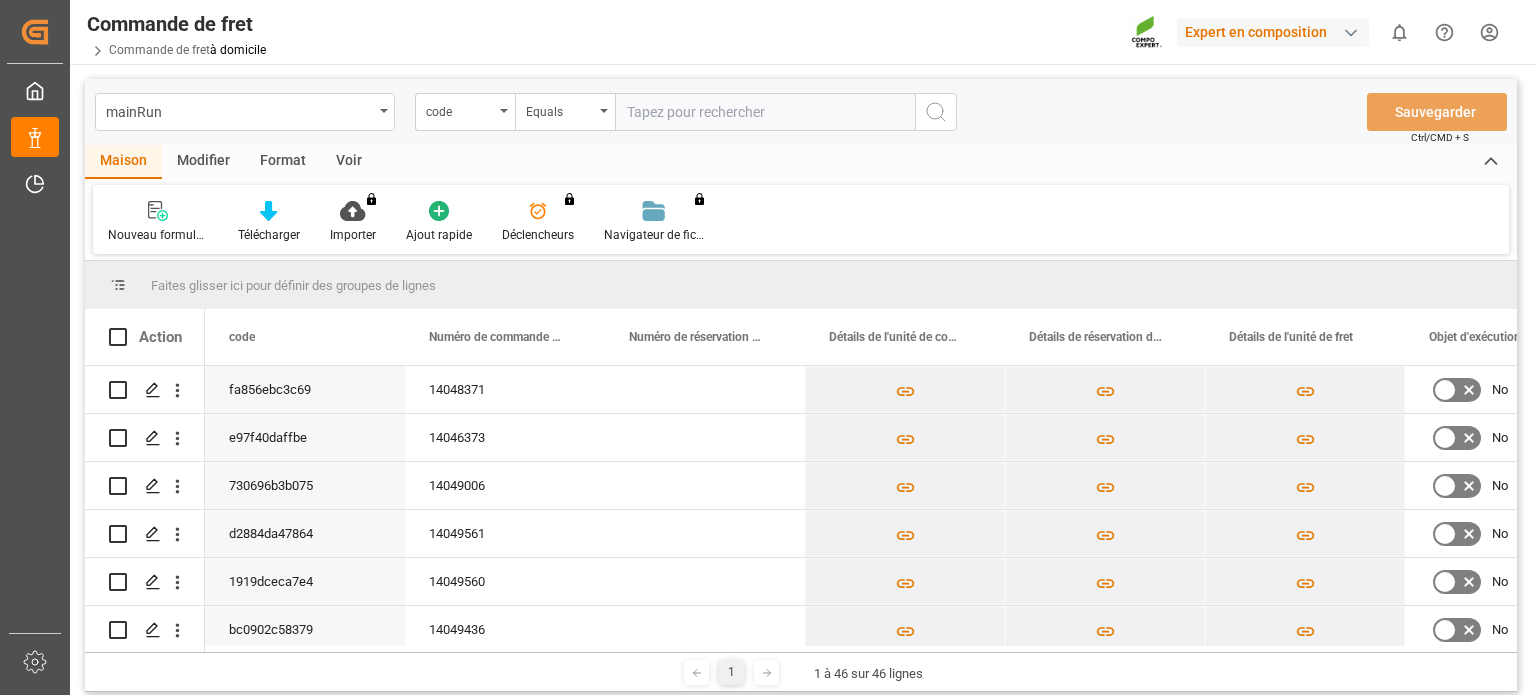 drag, startPoint x: 1508, startPoint y: 392, endPoint x: 1507, endPoint y: 403, distance: 11.045361 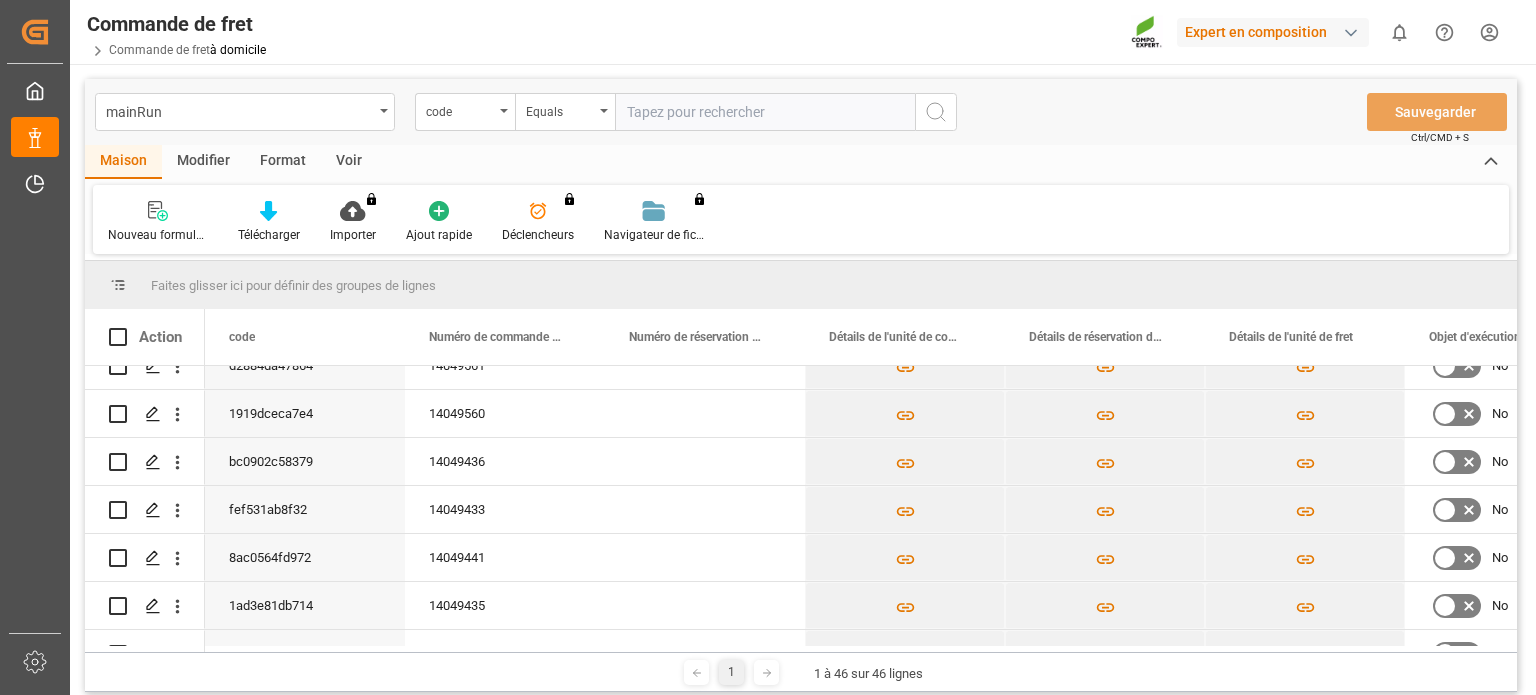 scroll, scrollTop: 180, scrollLeft: 0, axis: vertical 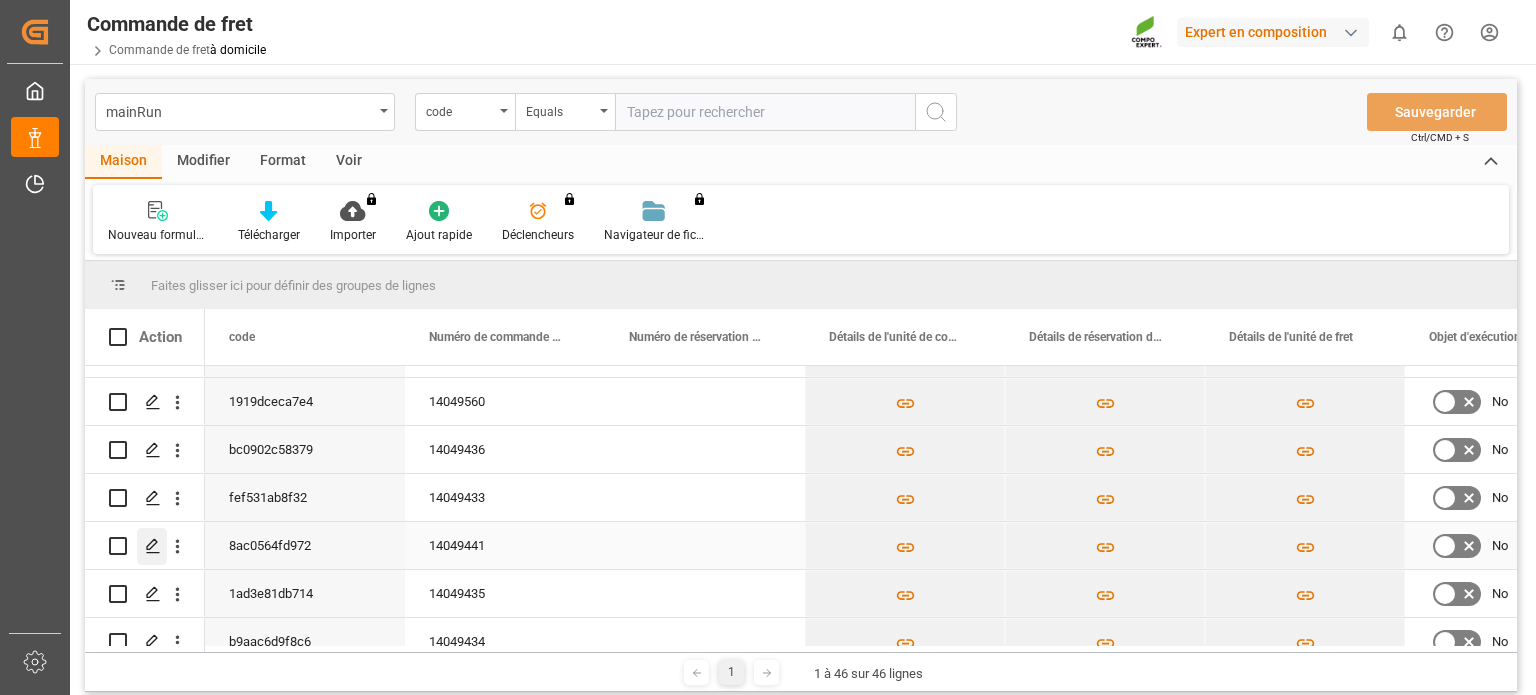 click 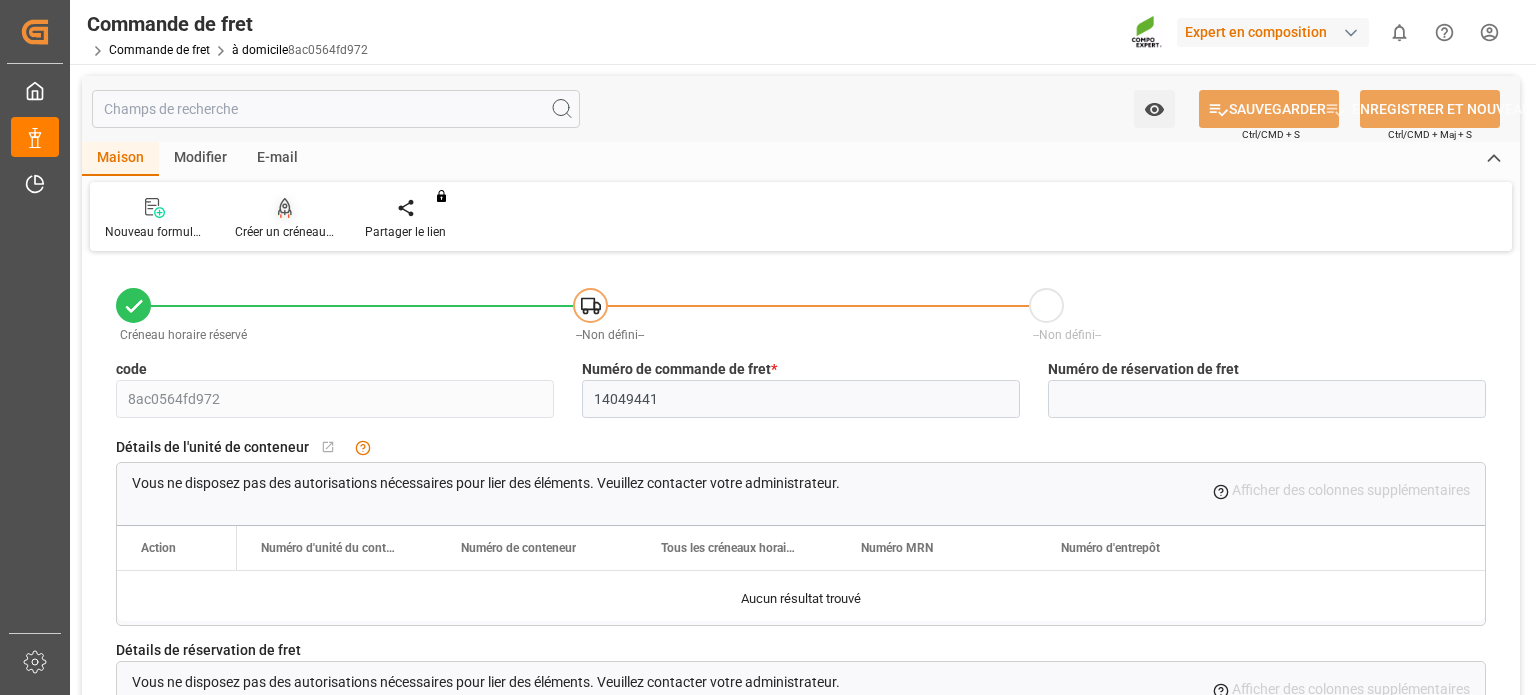 click on "Créer un créneau horaire" at bounding box center [301, 232] 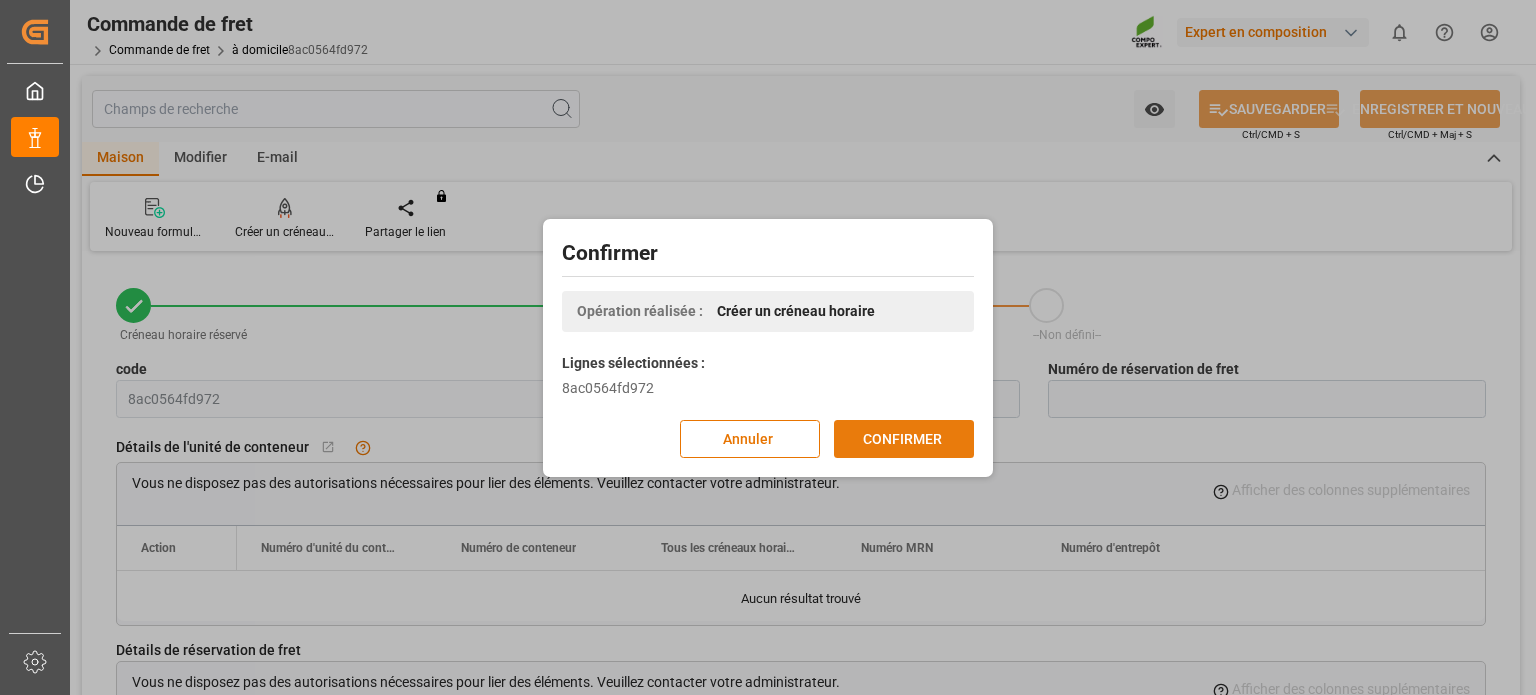 click on "CONFIRMER" at bounding box center (904, 439) 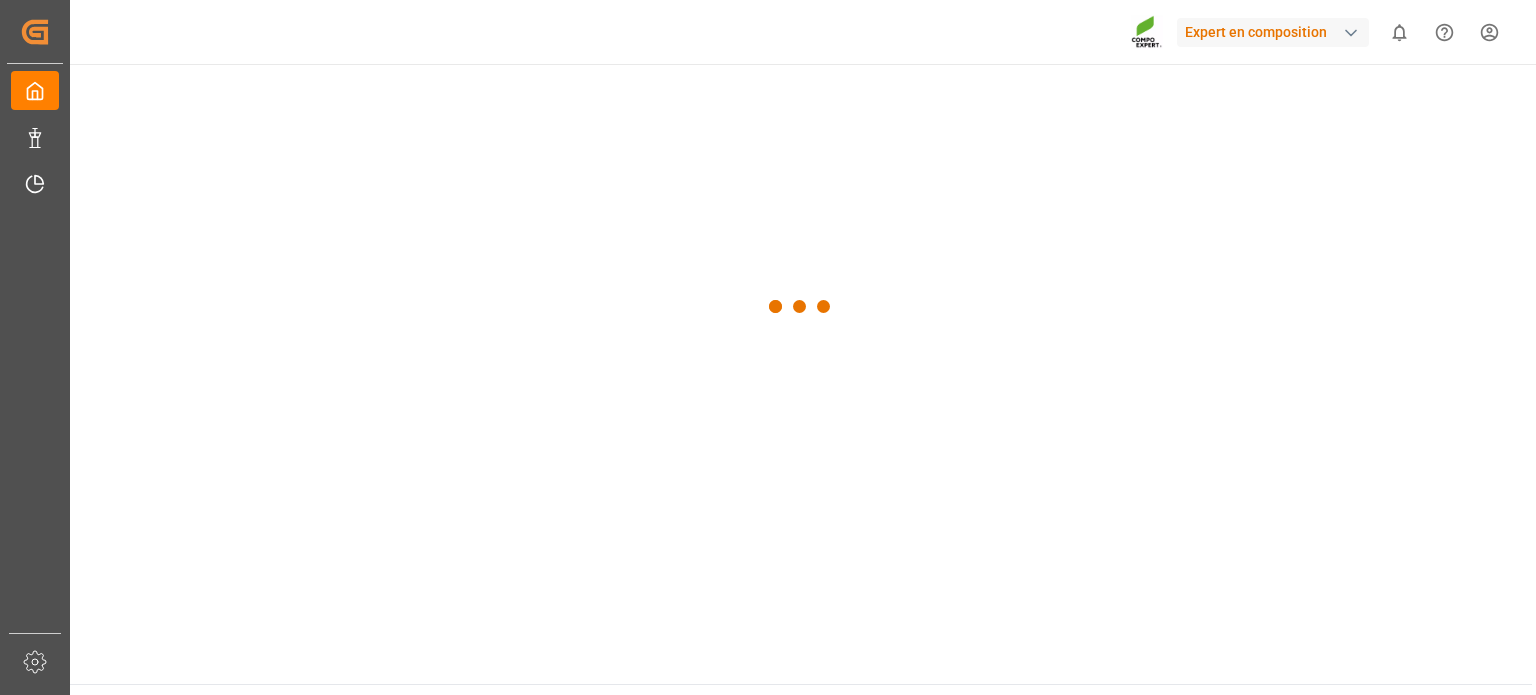 scroll, scrollTop: 0, scrollLeft: 0, axis: both 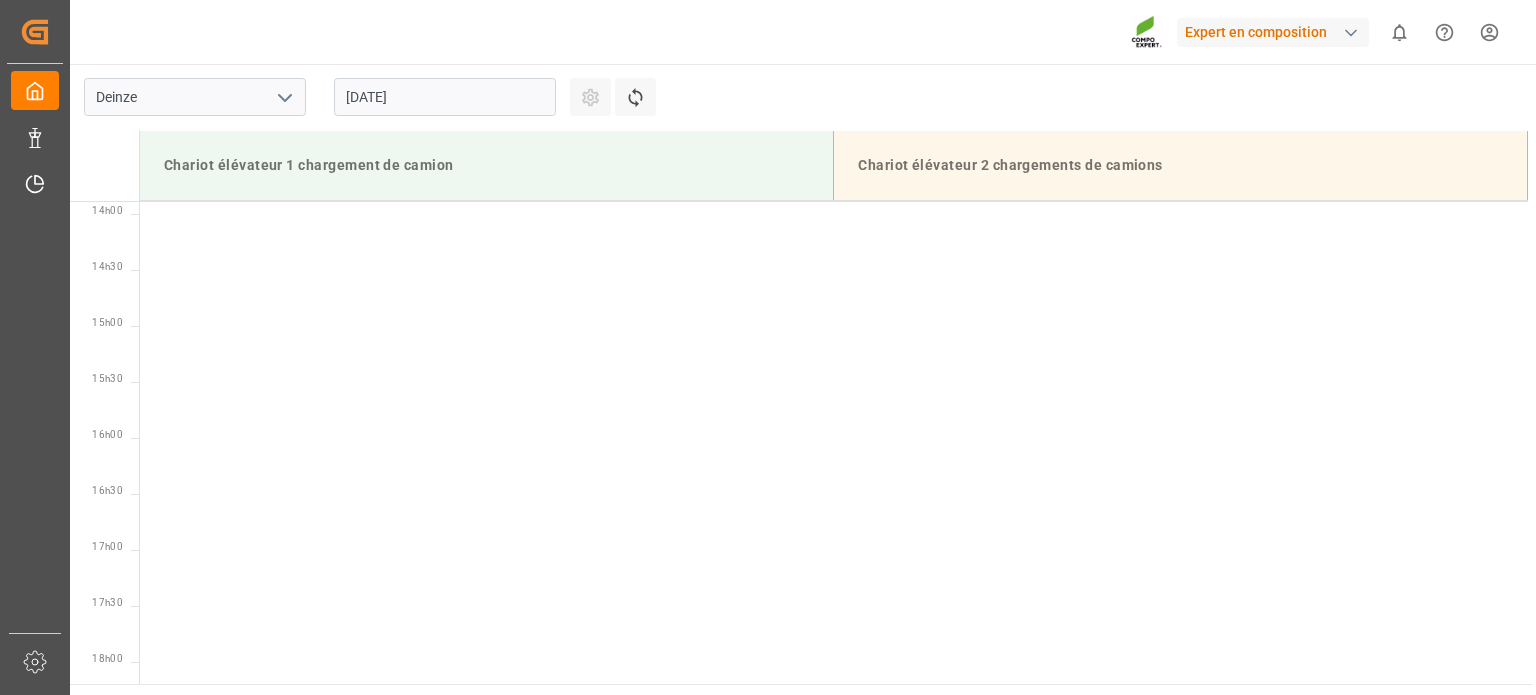 click on "[DATE]" at bounding box center (445, 97) 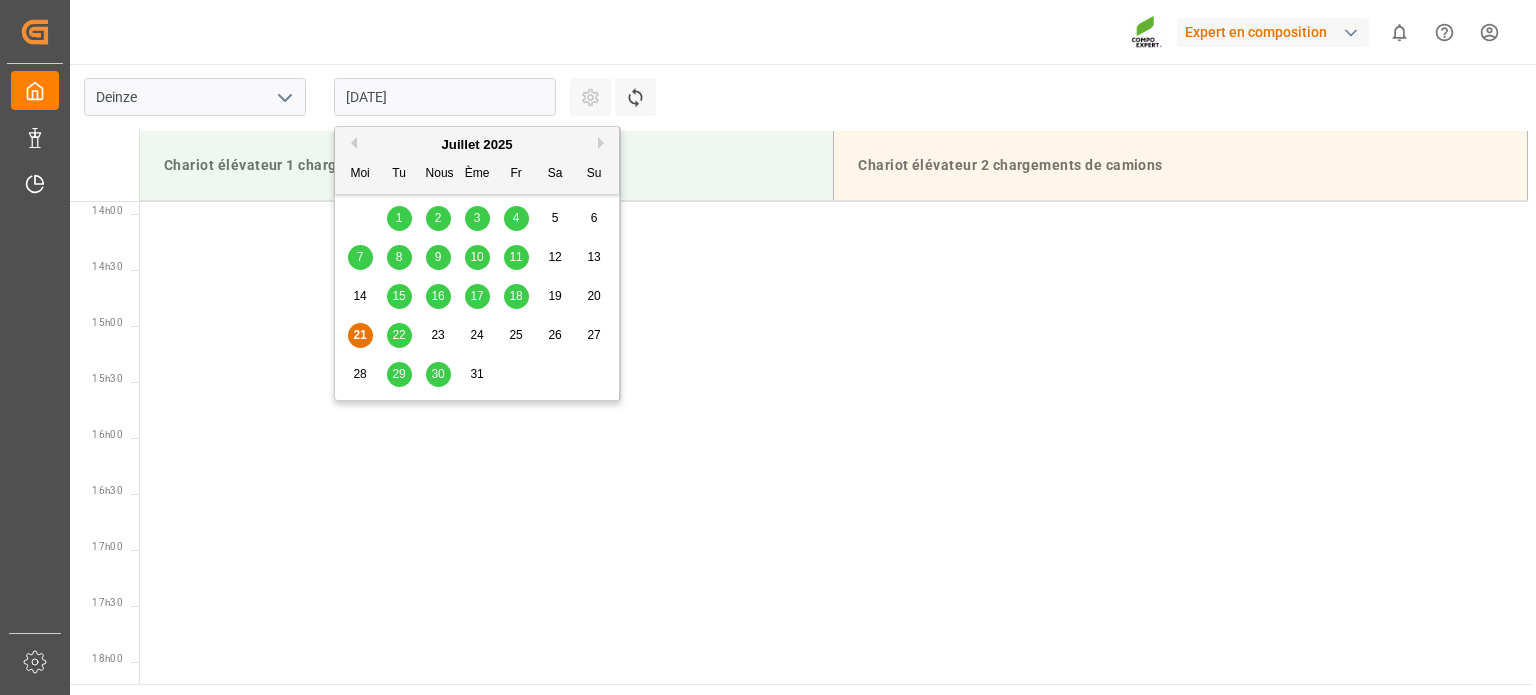 click on "22" at bounding box center [398, 335] 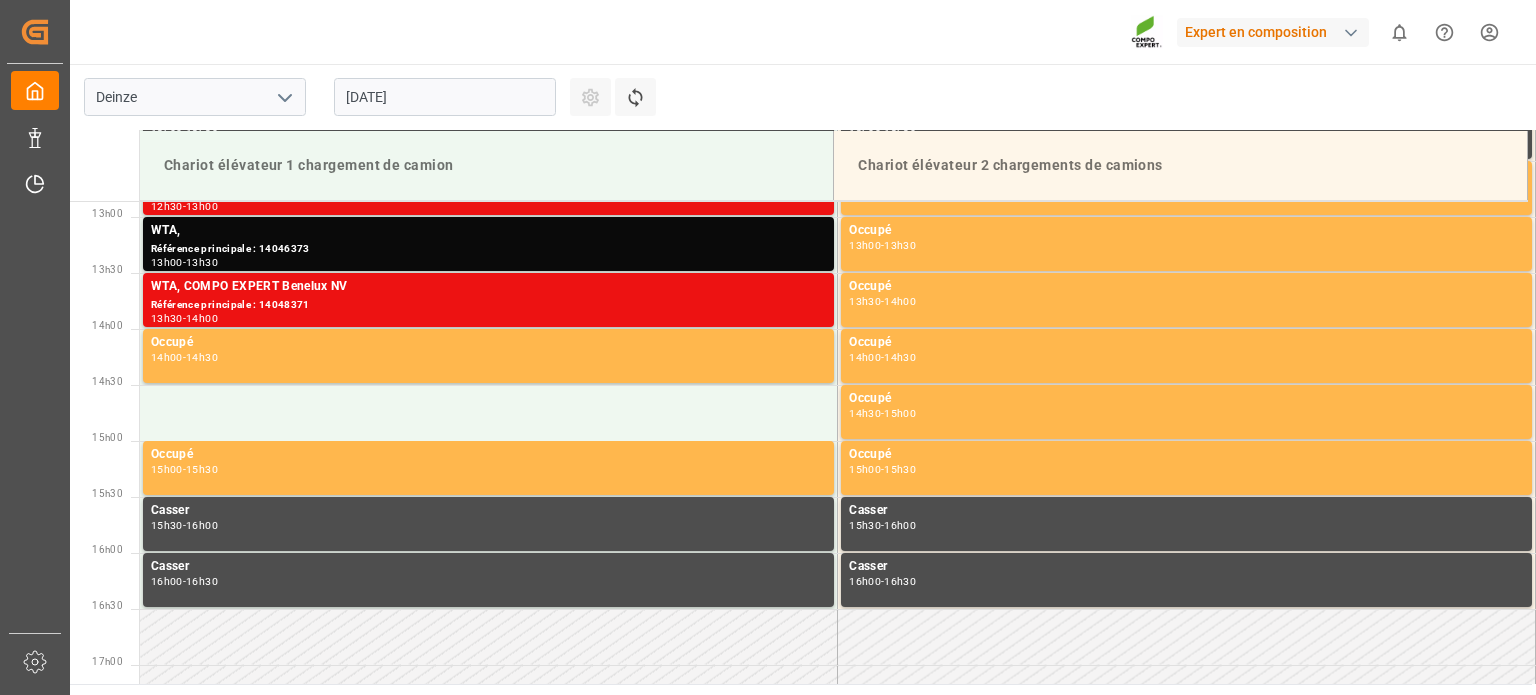 scroll, scrollTop: 1555, scrollLeft: 0, axis: vertical 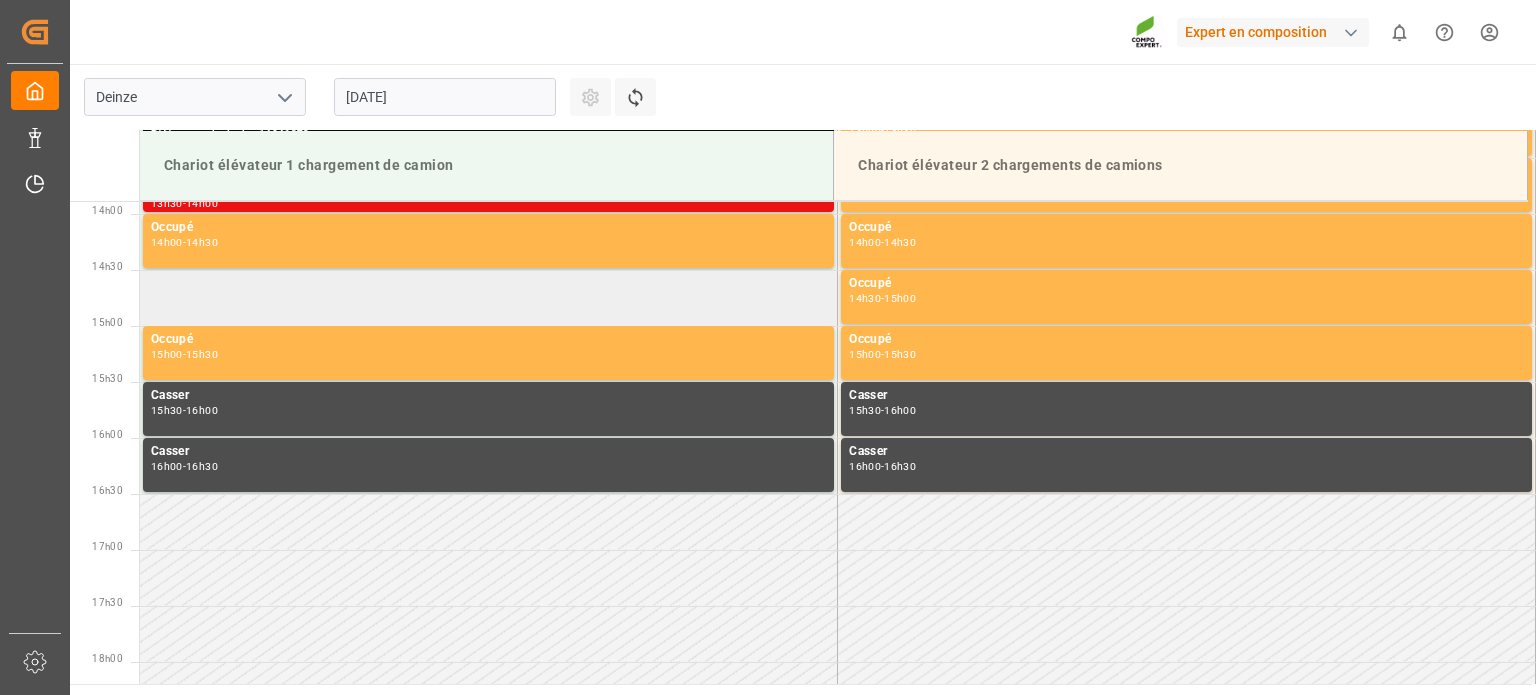 click at bounding box center [489, 298] 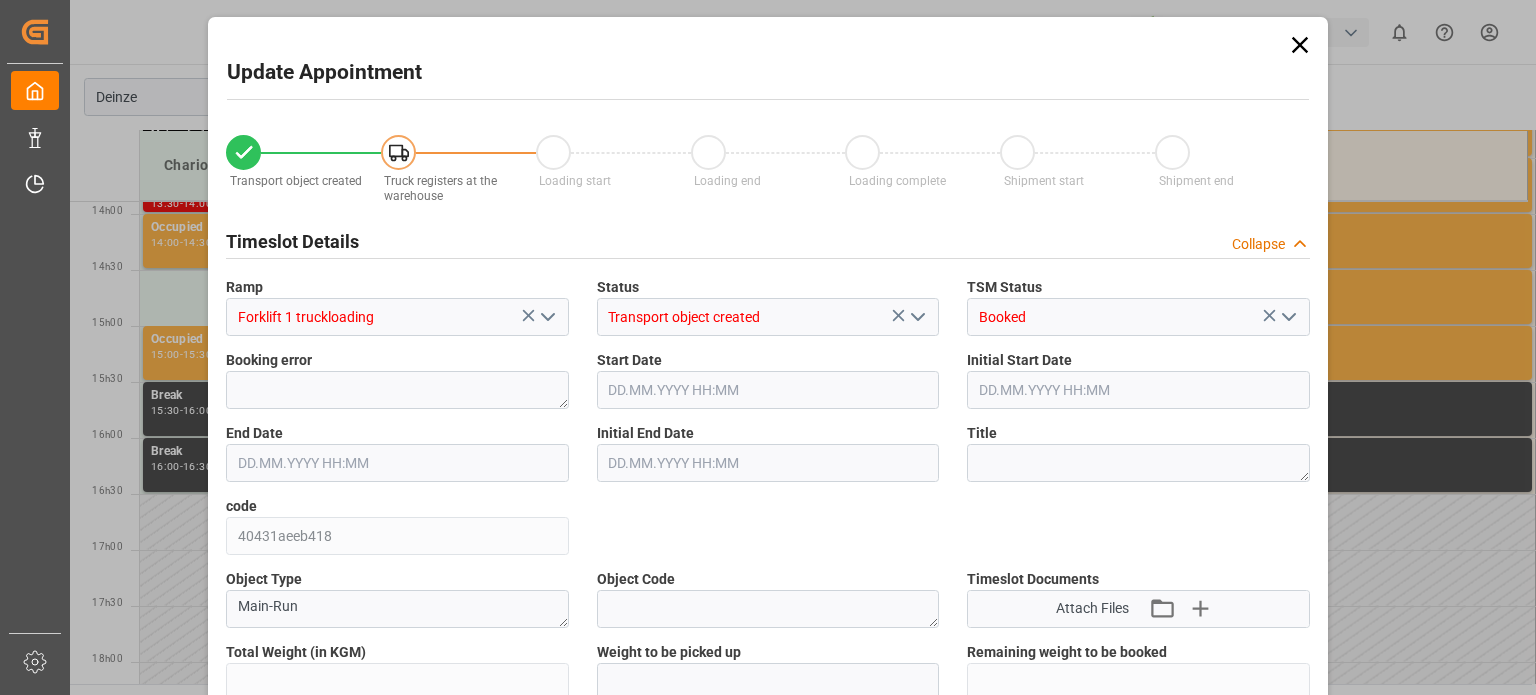 type on "25284" 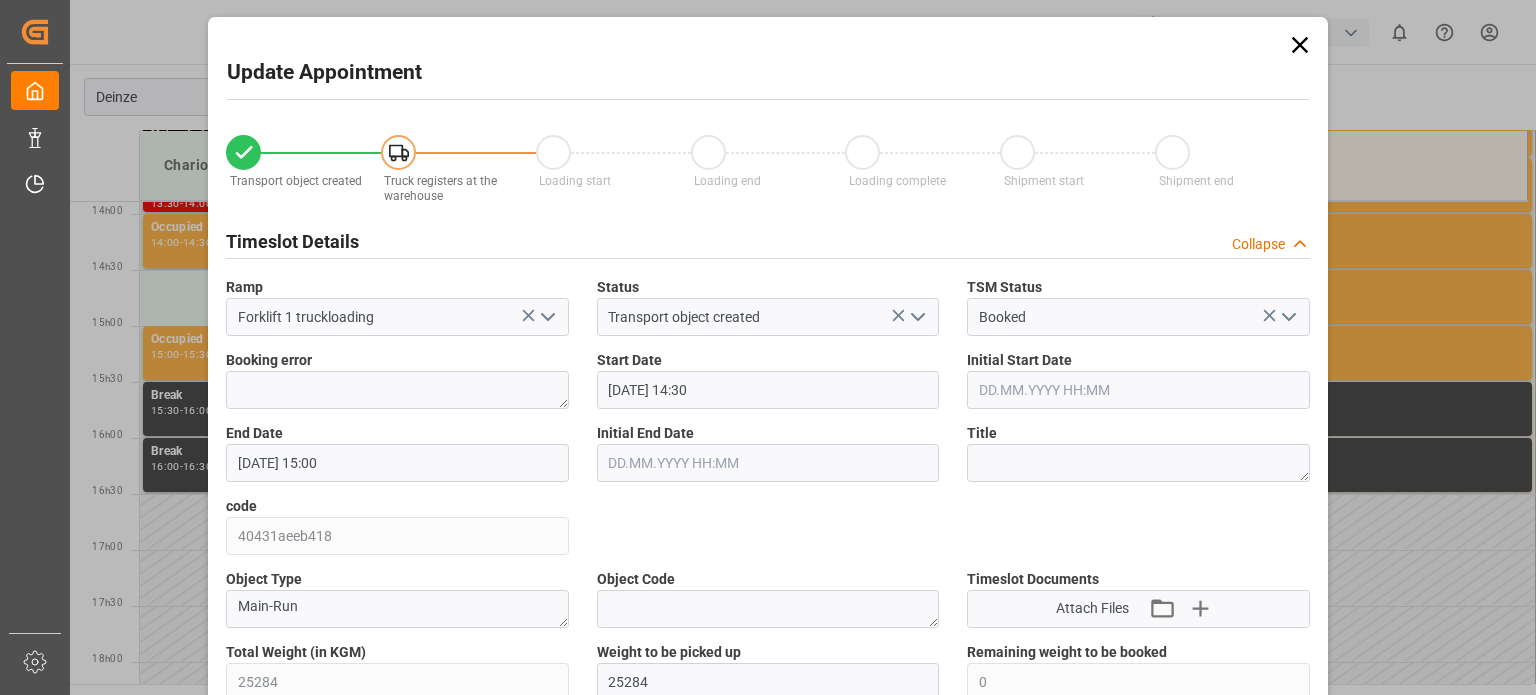 type on "22.07.2025 14:30" 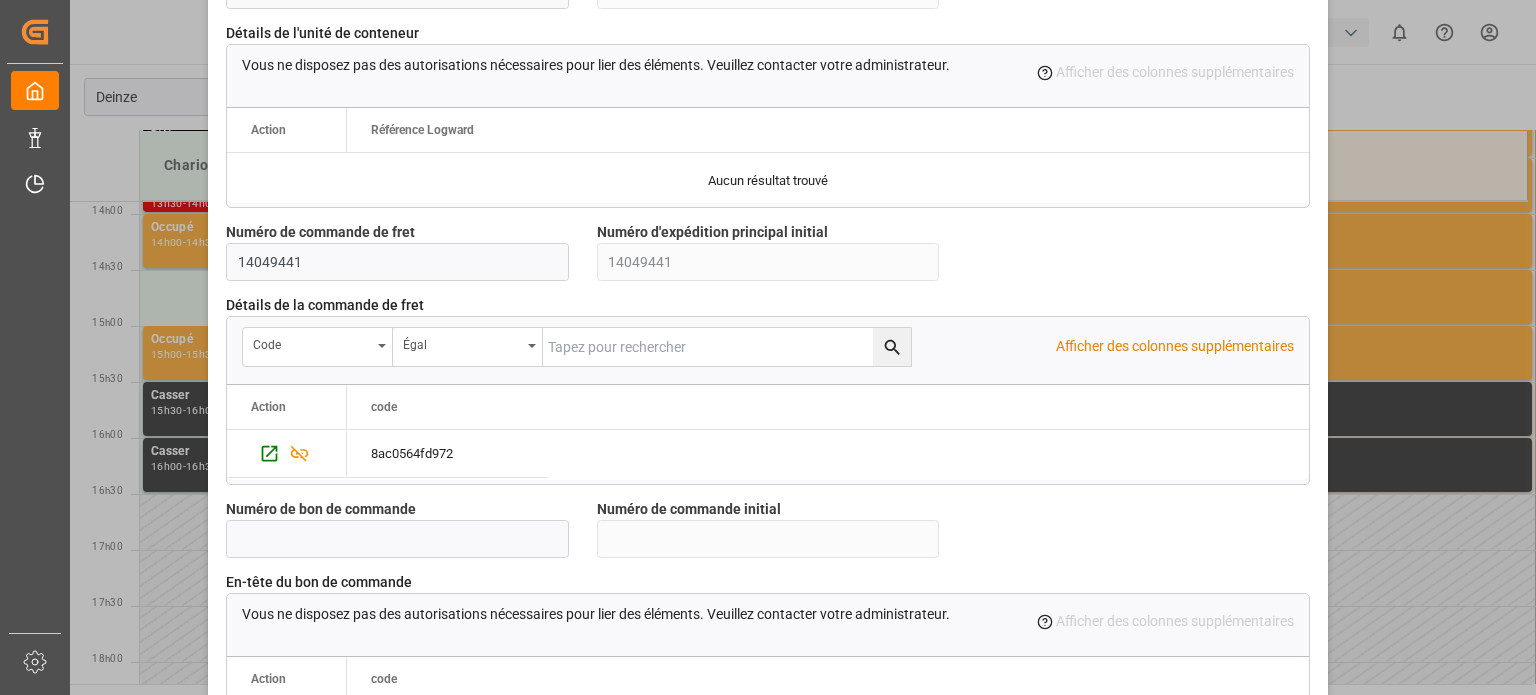 scroll, scrollTop: 1936, scrollLeft: 0, axis: vertical 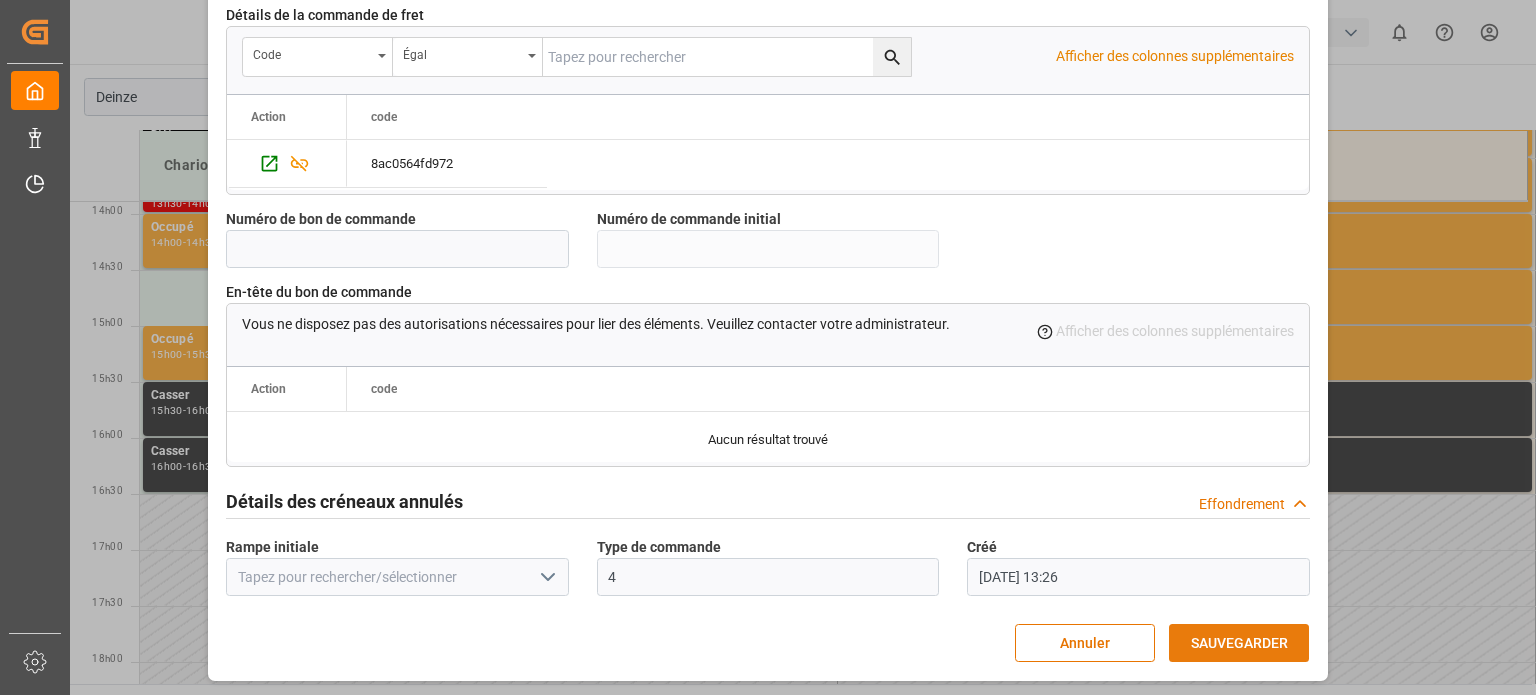 click on "SAUVEGARDER" at bounding box center [1239, 643] 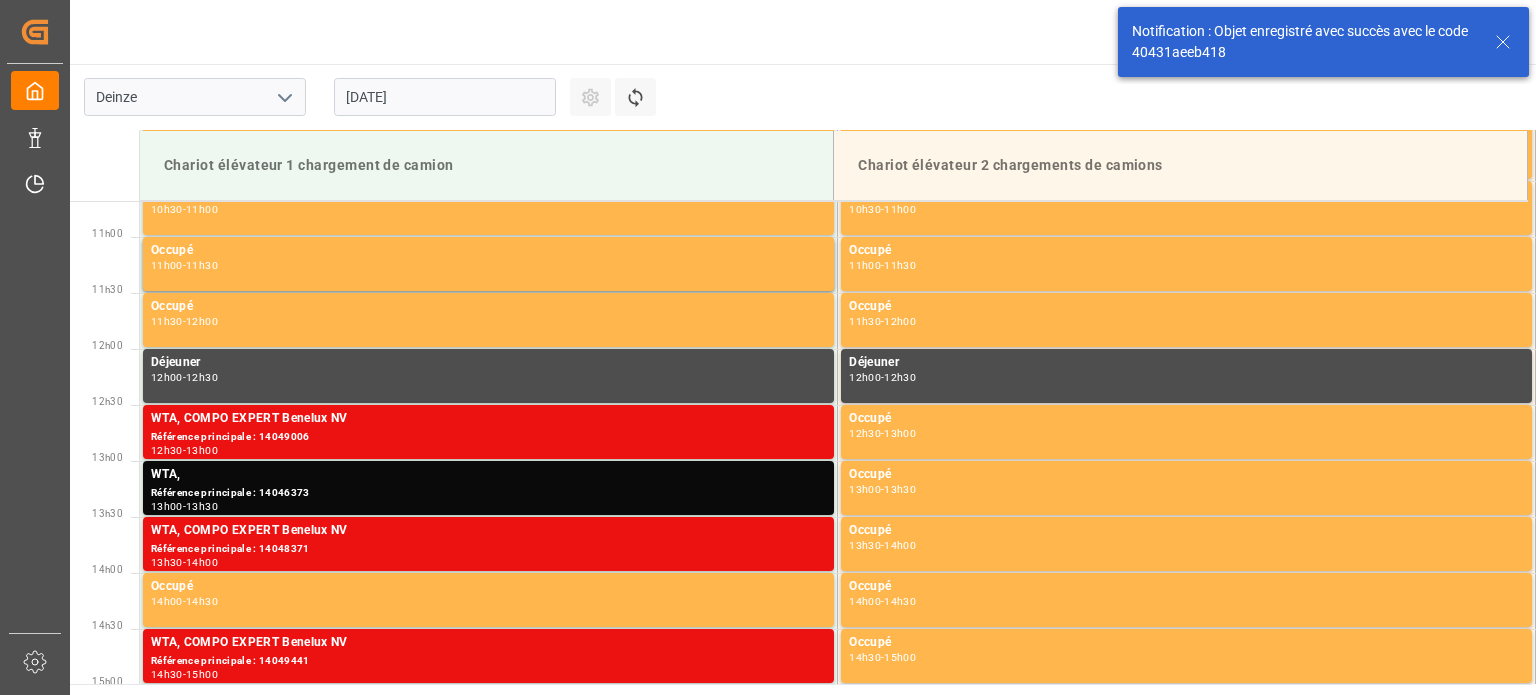 scroll, scrollTop: 1443, scrollLeft: 0, axis: vertical 